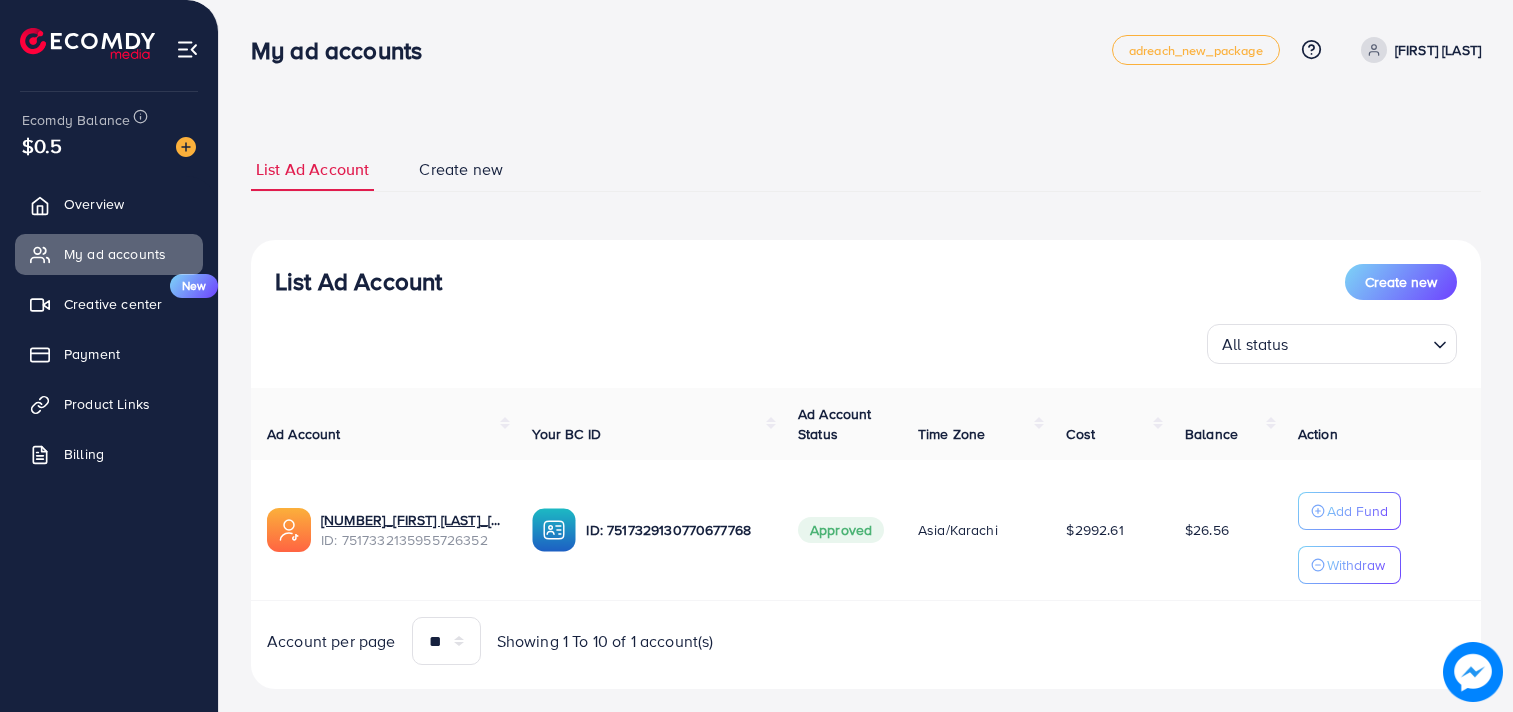 scroll, scrollTop: 0, scrollLeft: 0, axis: both 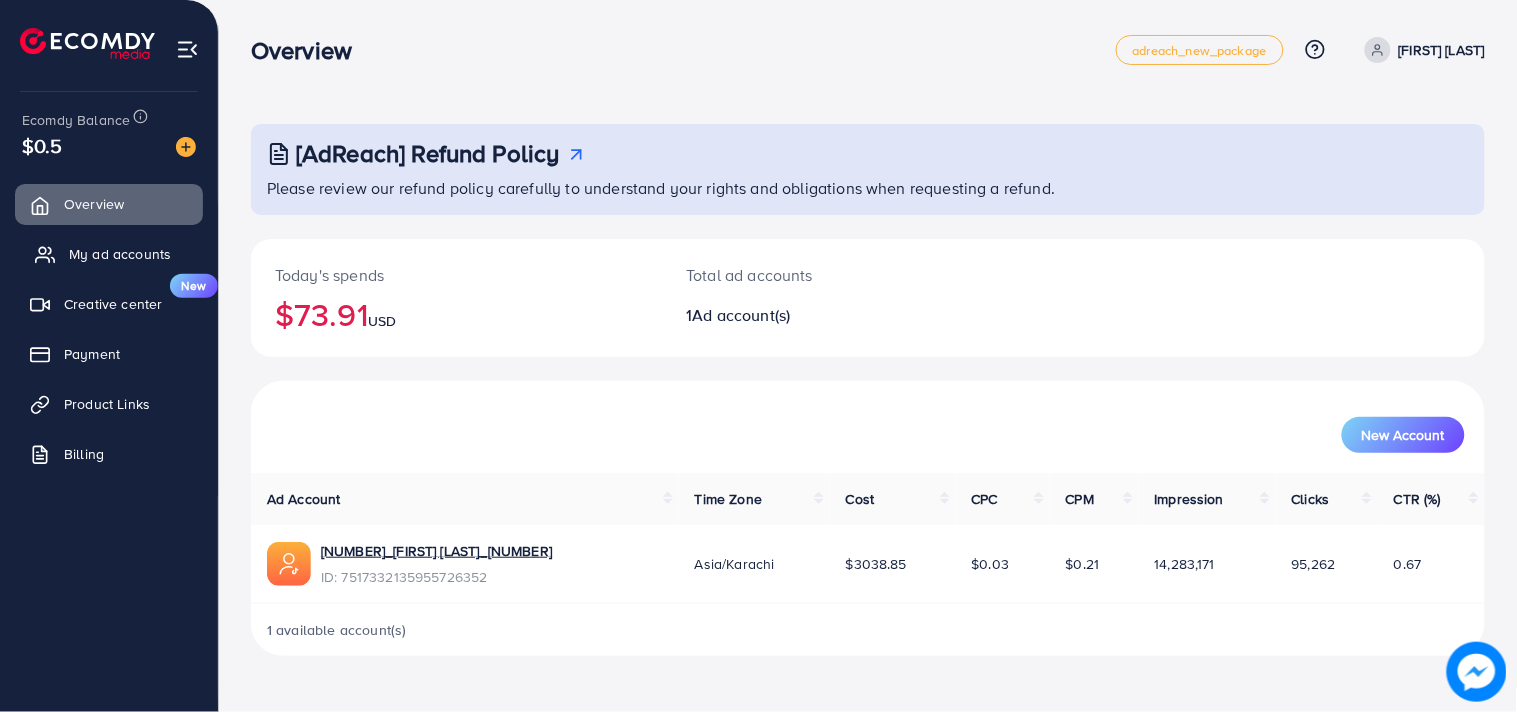 click on "My ad accounts" at bounding box center [120, 254] 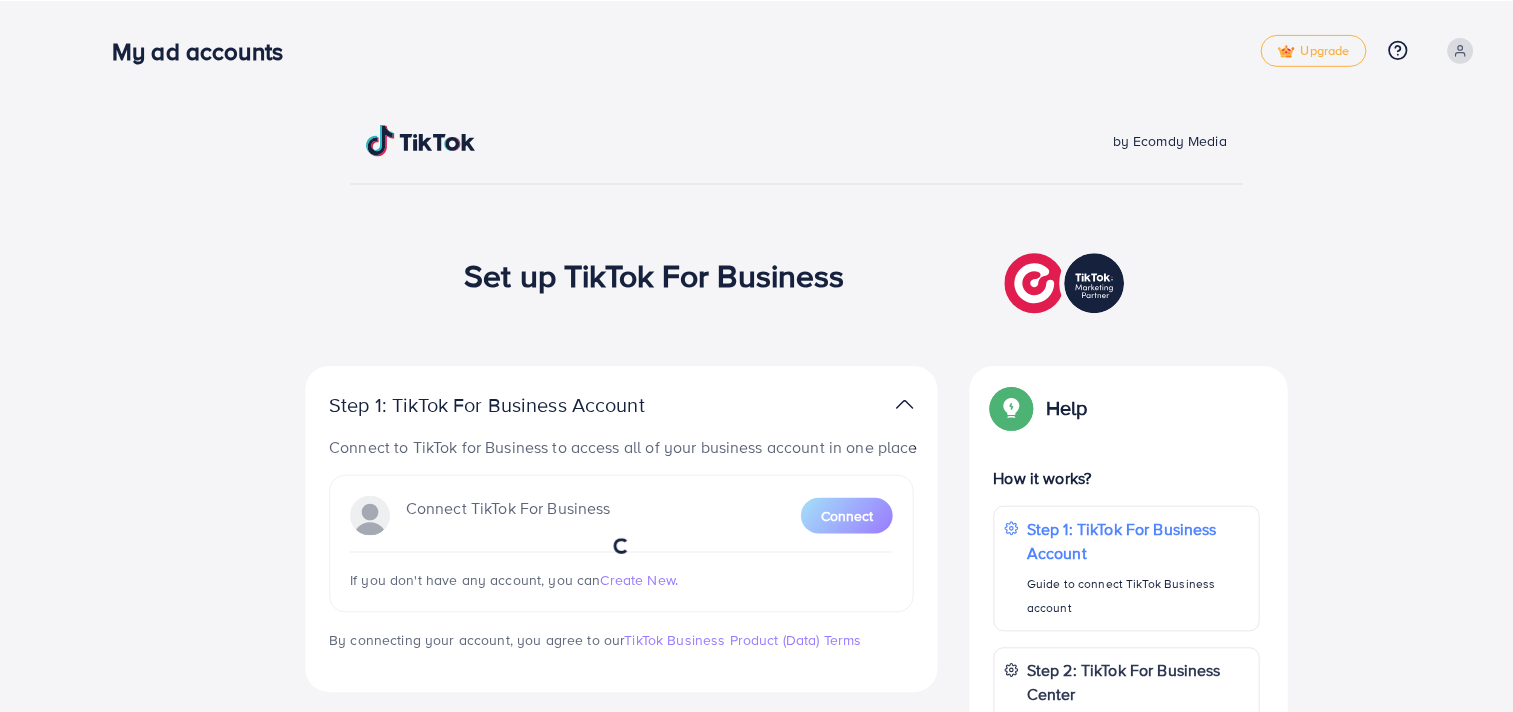scroll, scrollTop: 0, scrollLeft: 0, axis: both 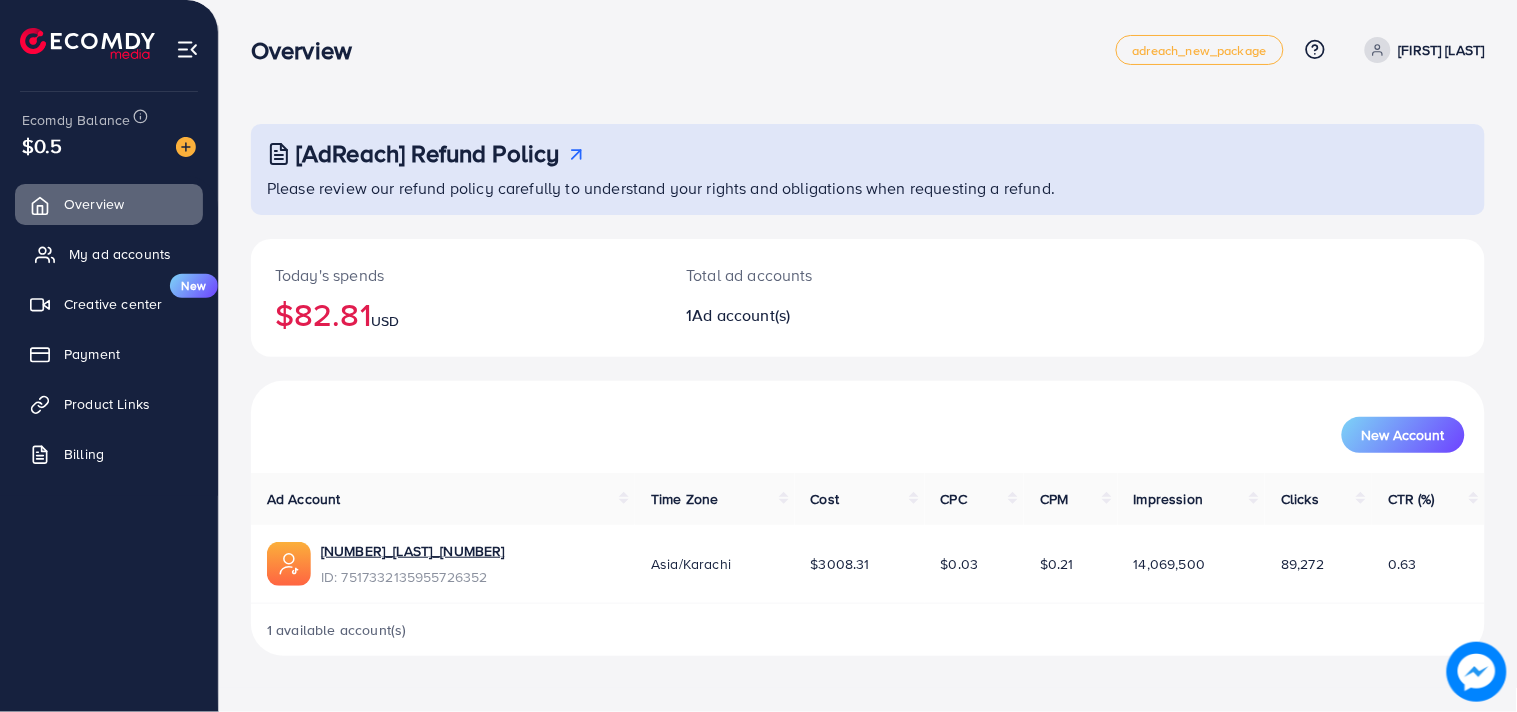 click on "My ad accounts" at bounding box center (120, 254) 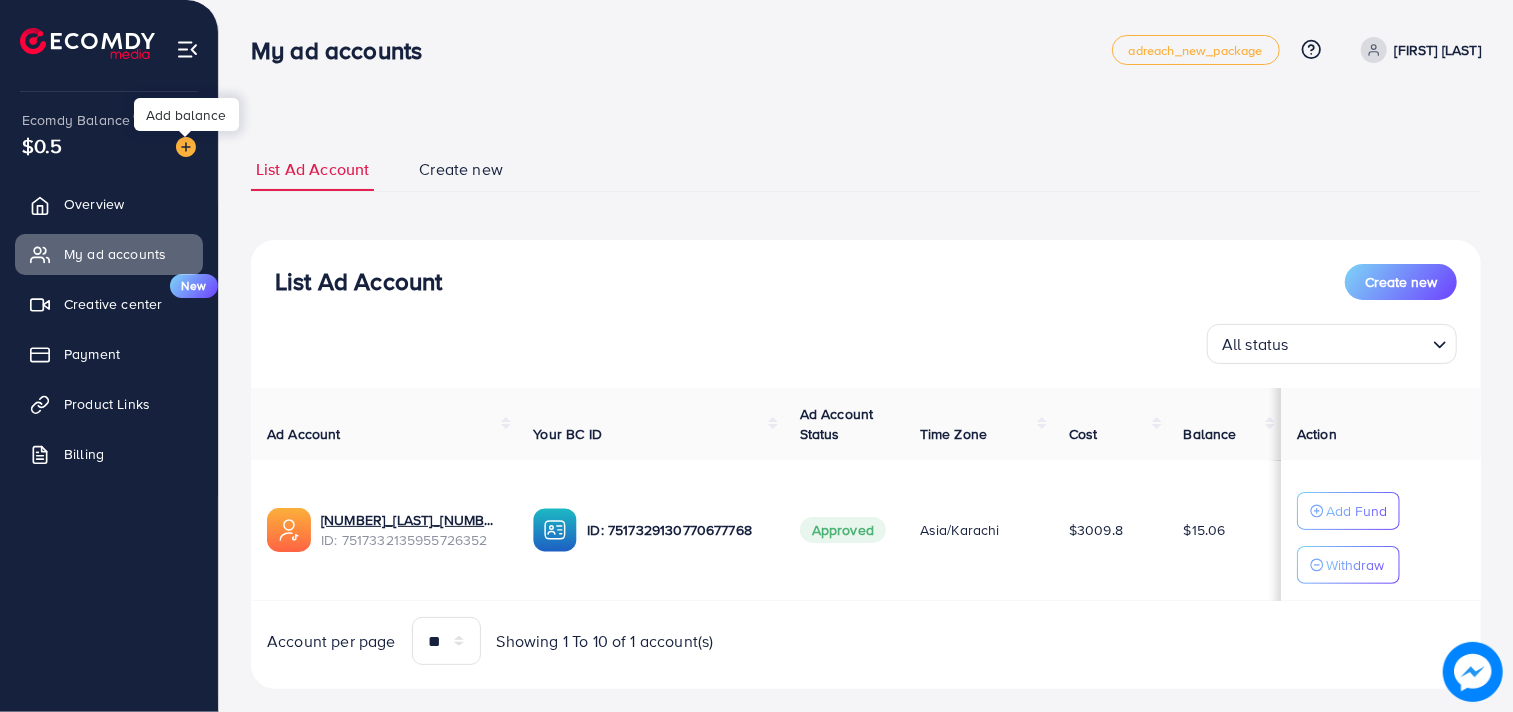 click at bounding box center (186, 147) 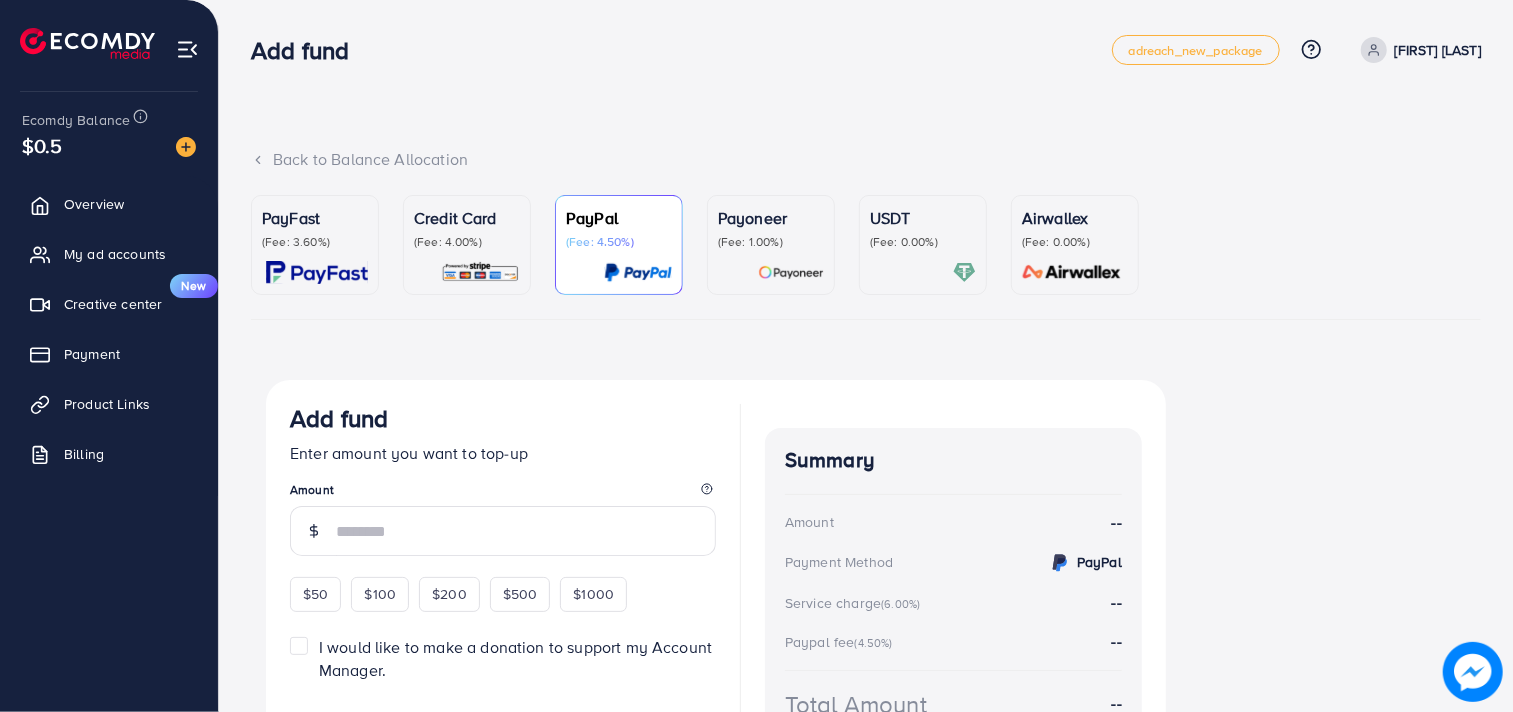 click on "(Fee: 4.00%)" at bounding box center (467, 242) 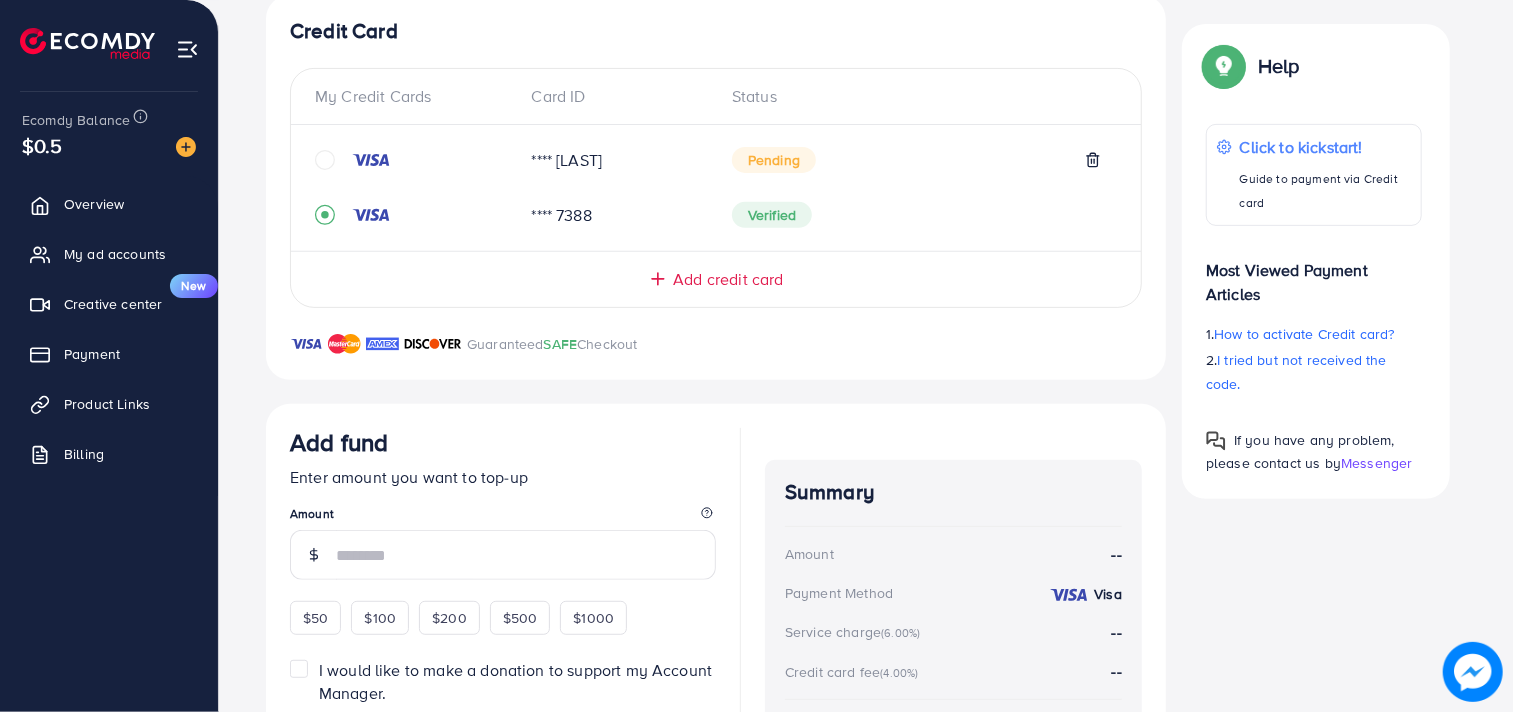 scroll, scrollTop: 398, scrollLeft: 0, axis: vertical 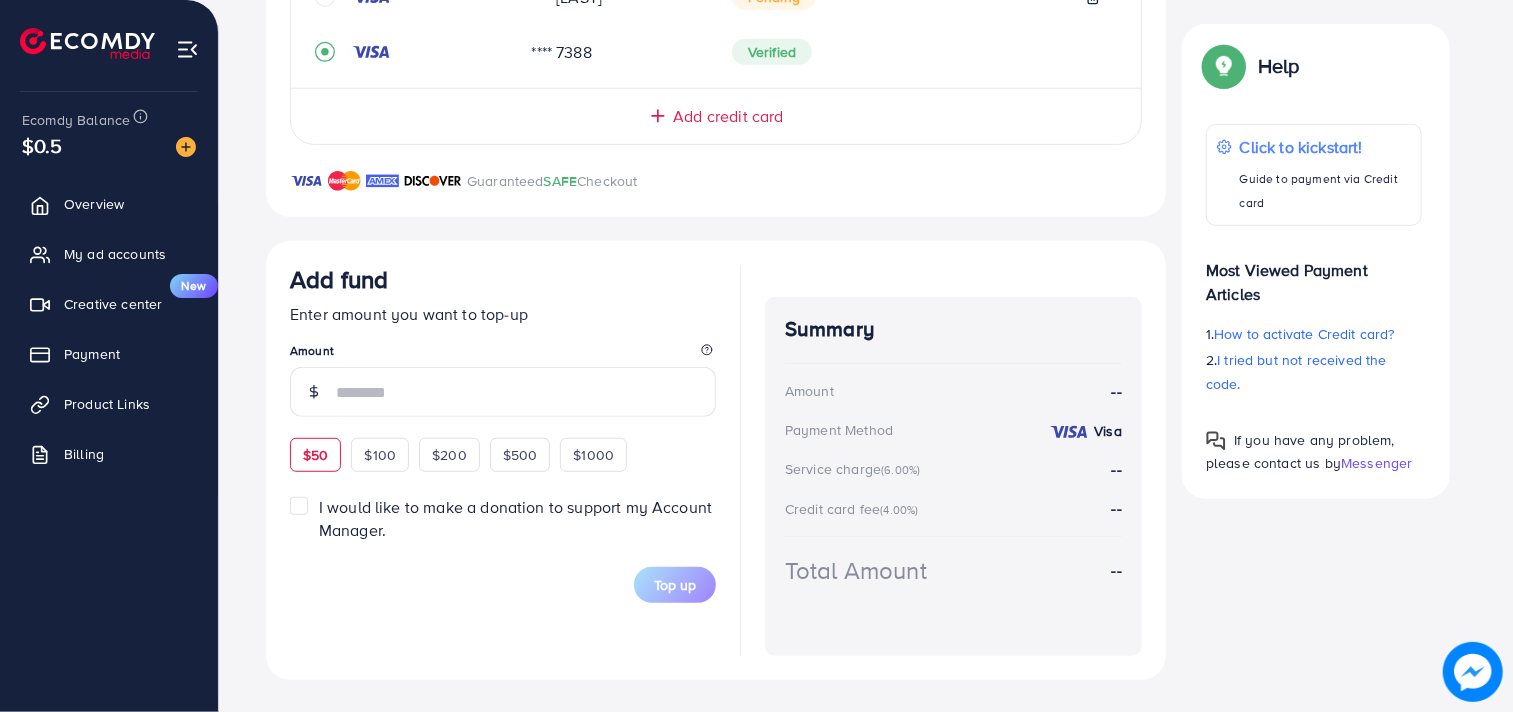 click on "$50" at bounding box center (315, 455) 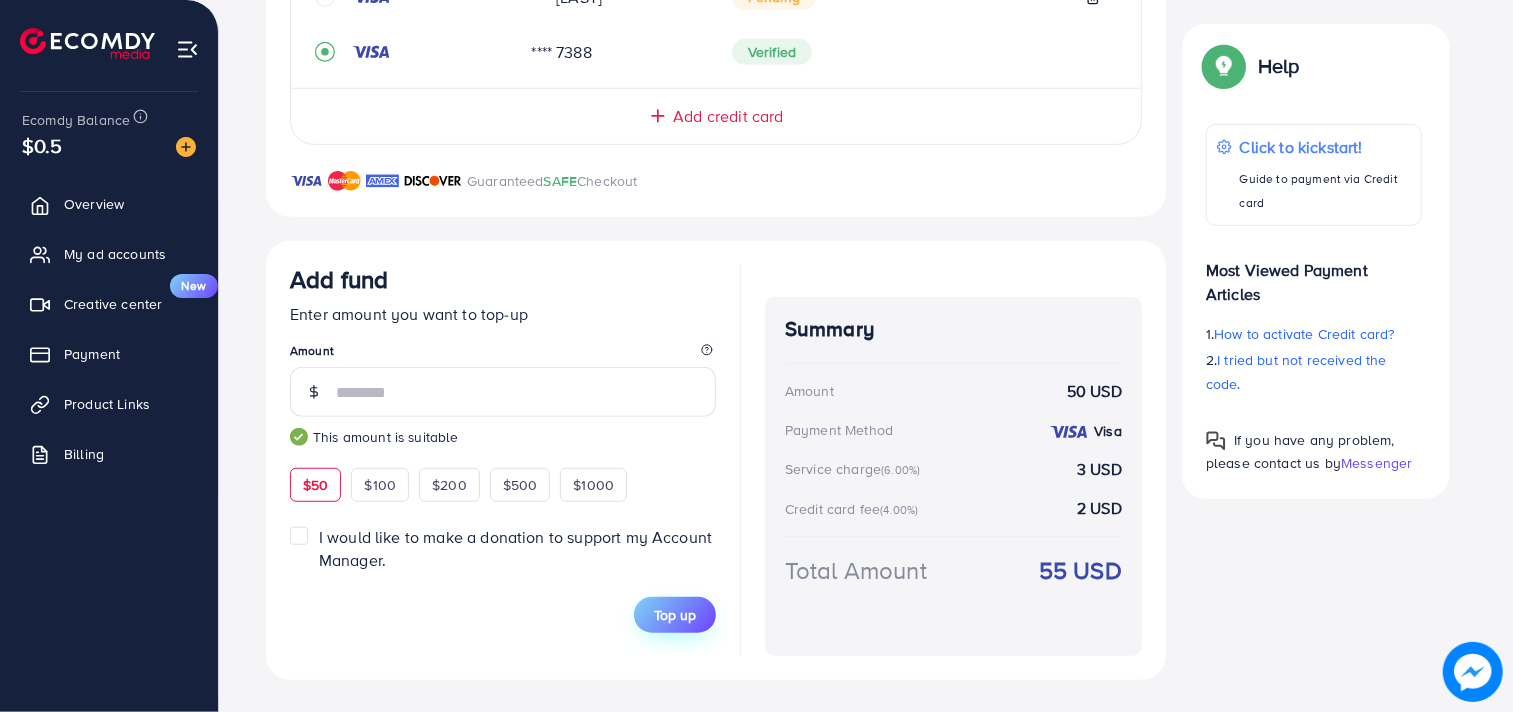 click on "Top up" at bounding box center (675, 615) 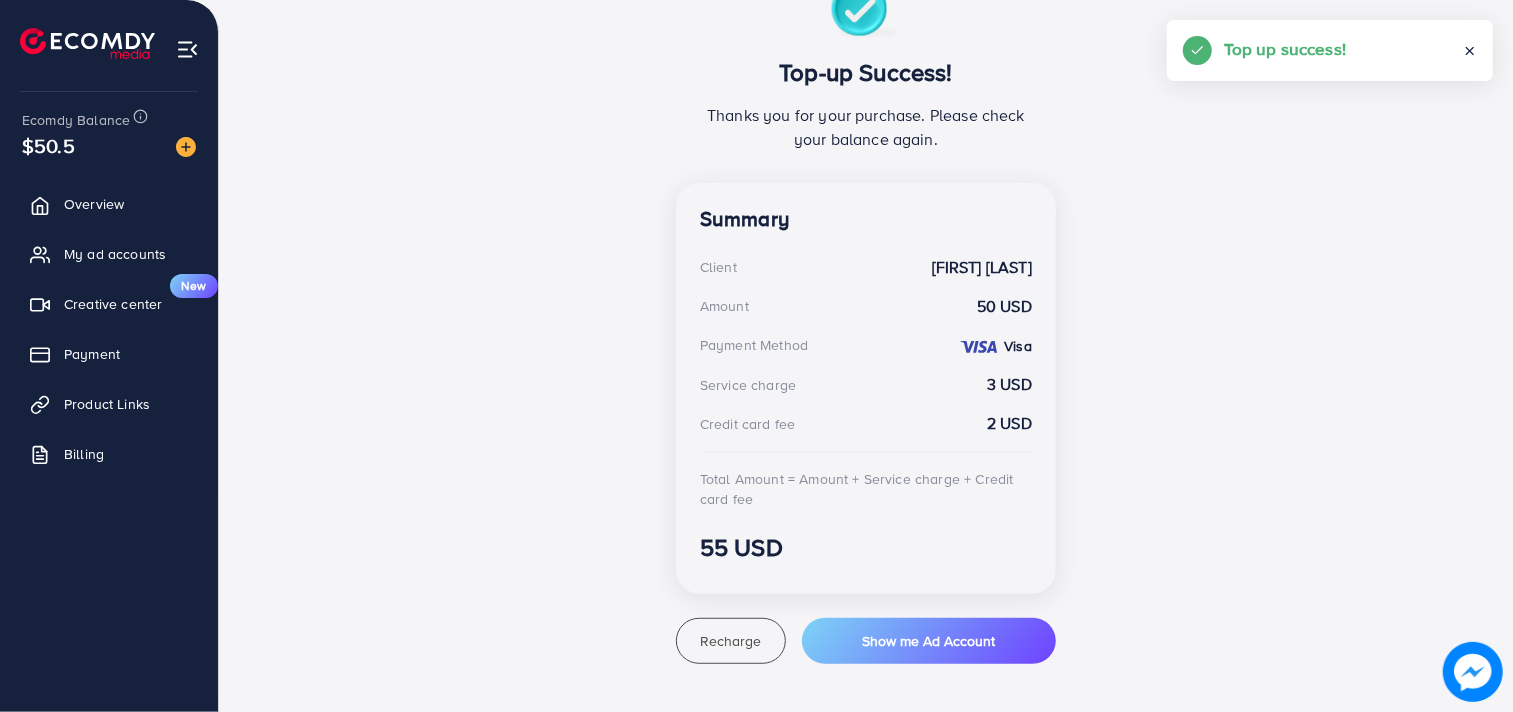 scroll, scrollTop: 398, scrollLeft: 0, axis: vertical 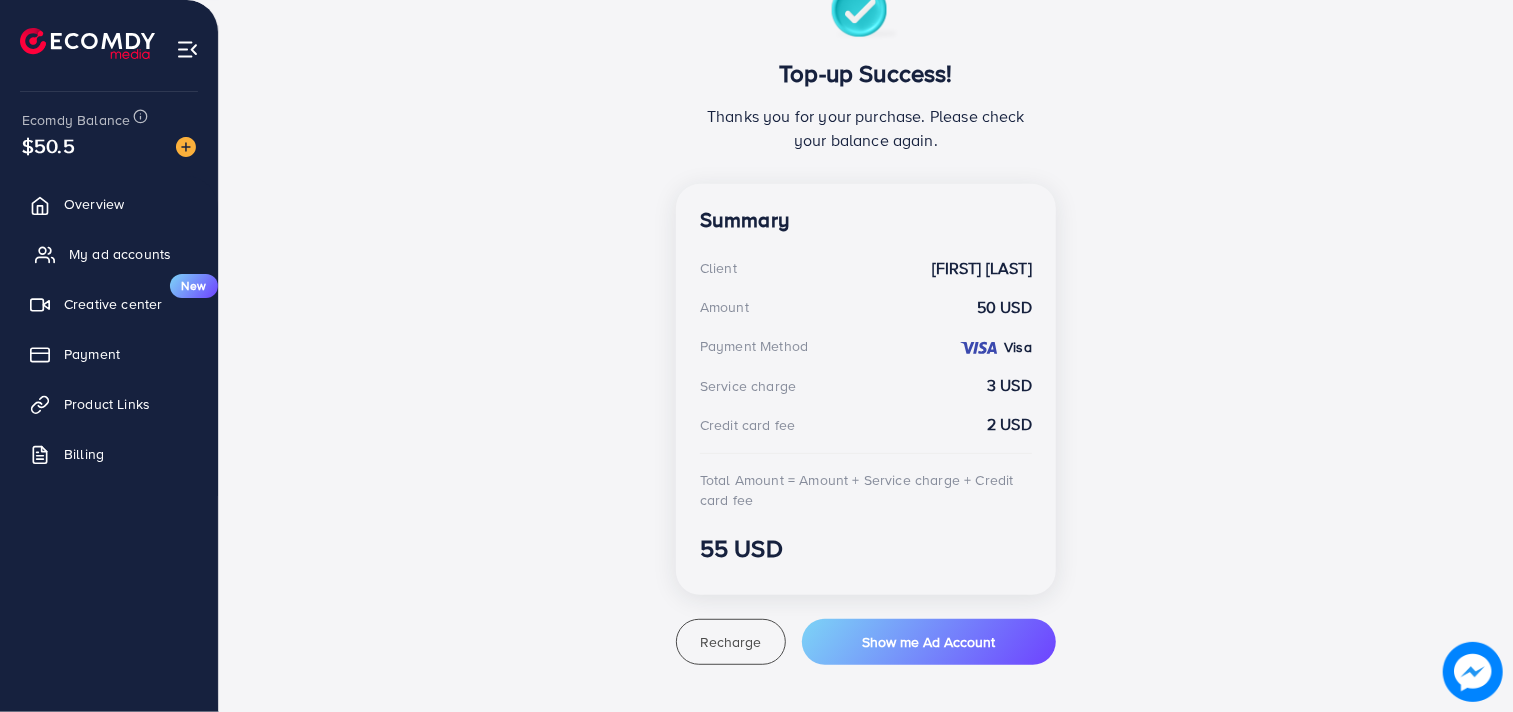 click on "My ad accounts" at bounding box center (120, 254) 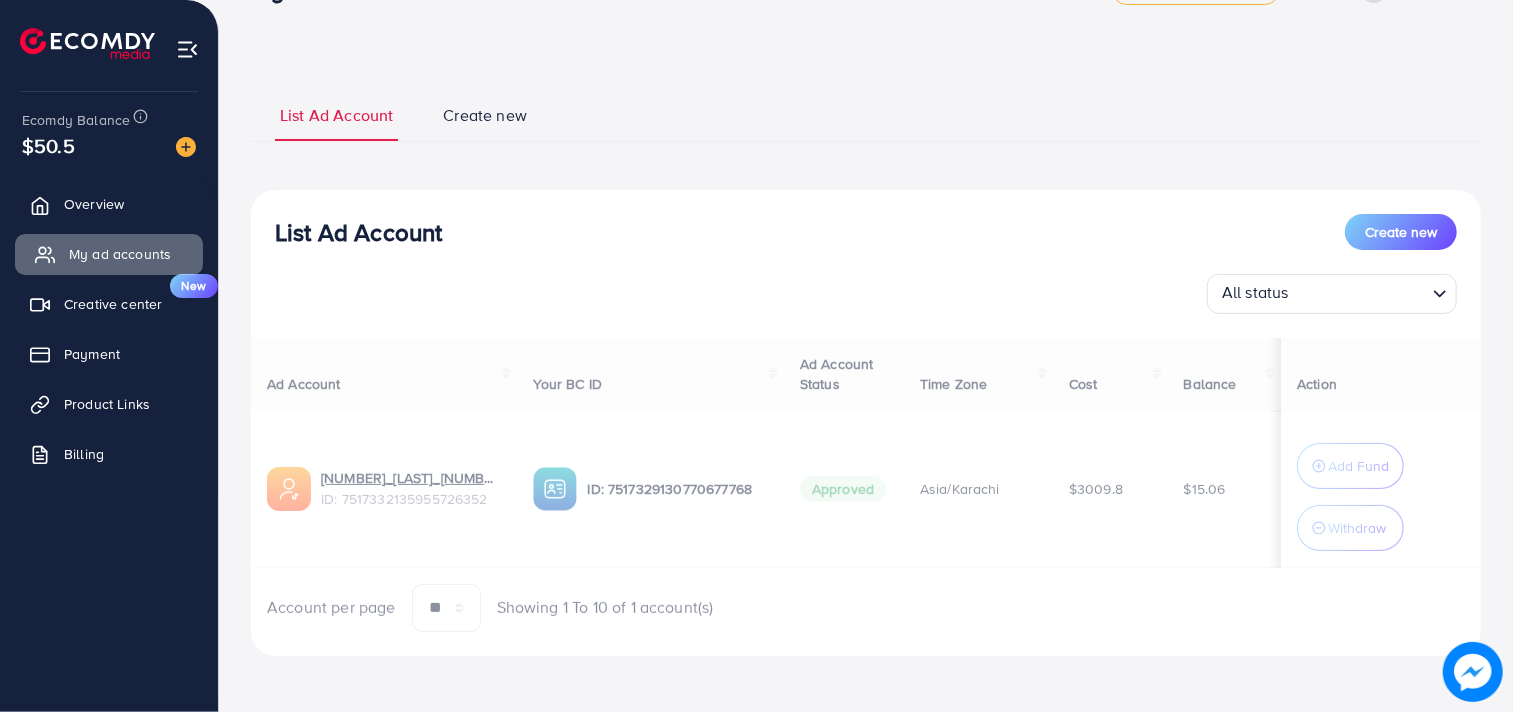 scroll, scrollTop: 0, scrollLeft: 0, axis: both 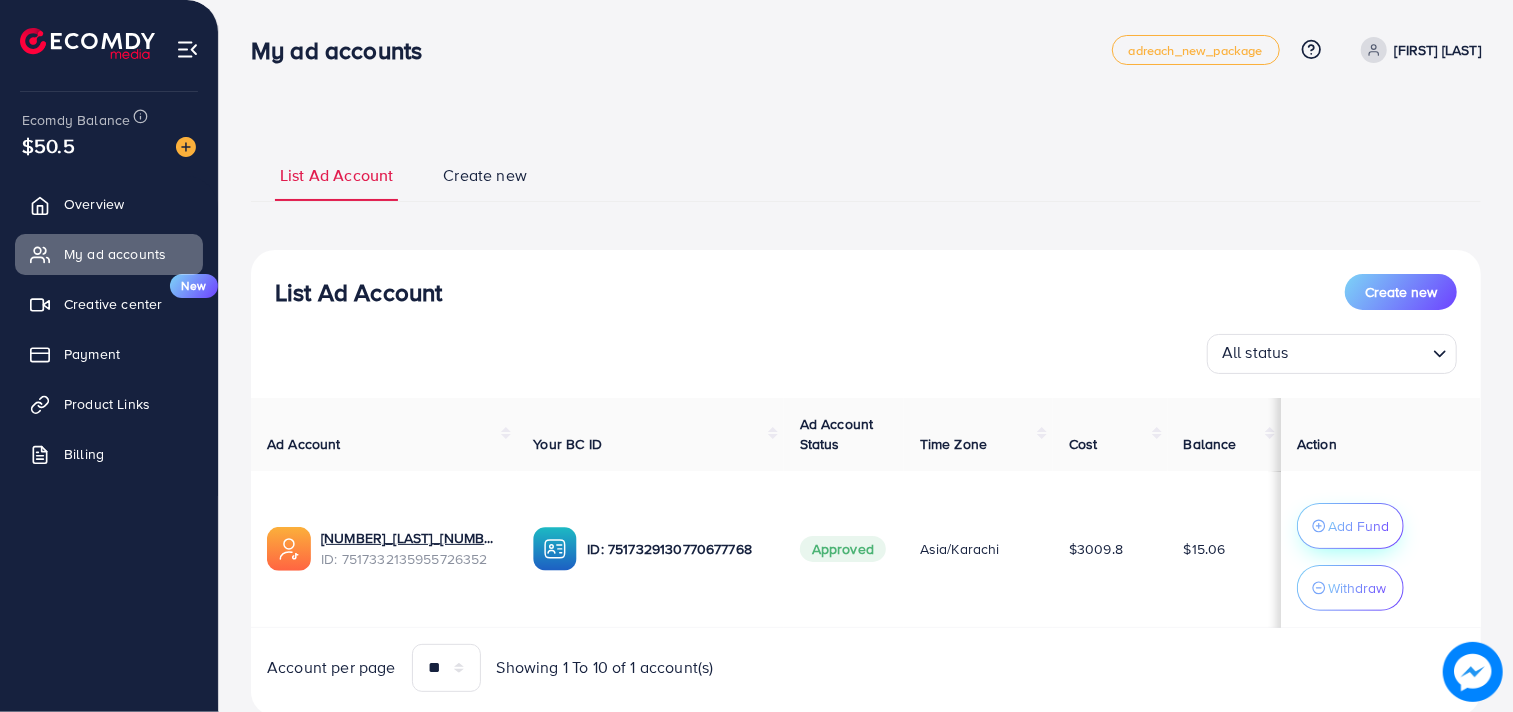 click on "Add Fund" at bounding box center [1358, 526] 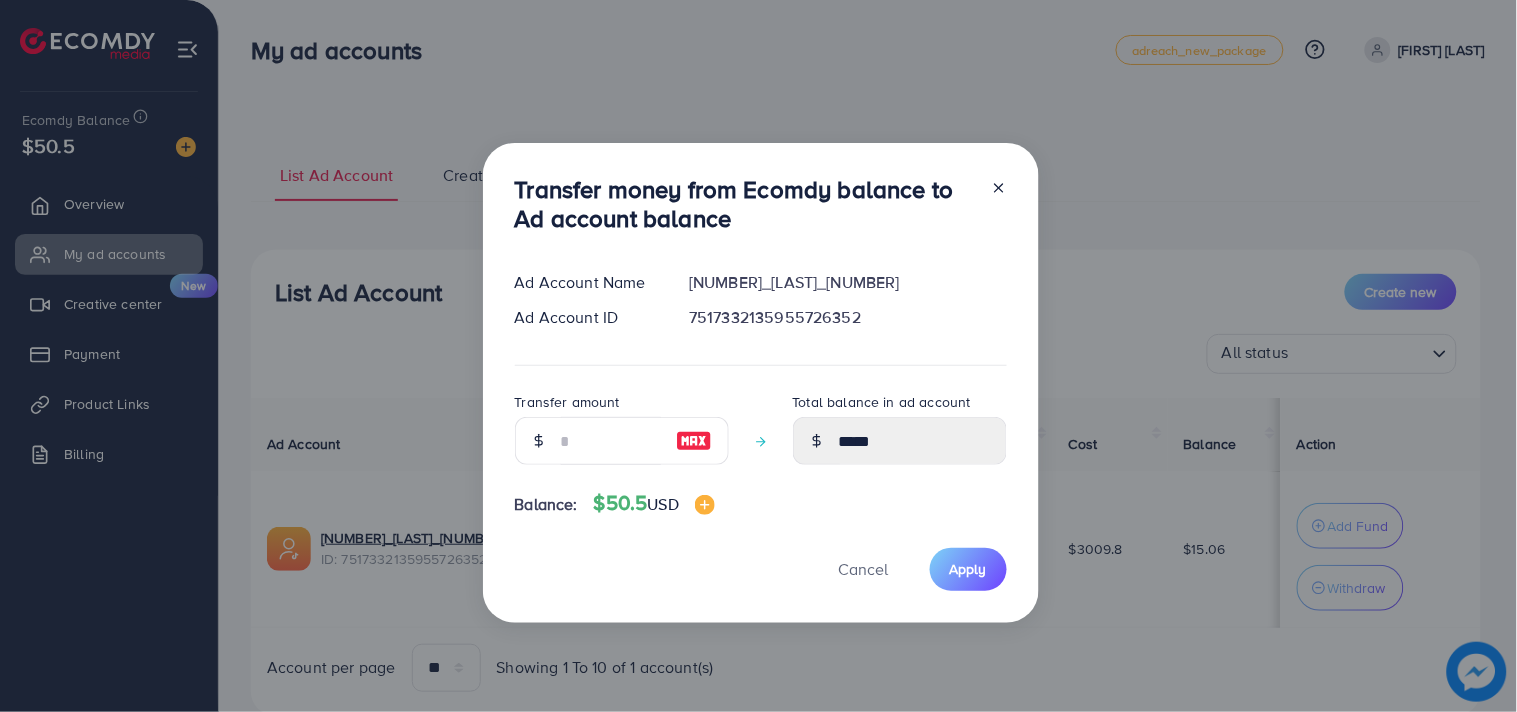 click at bounding box center (694, 441) 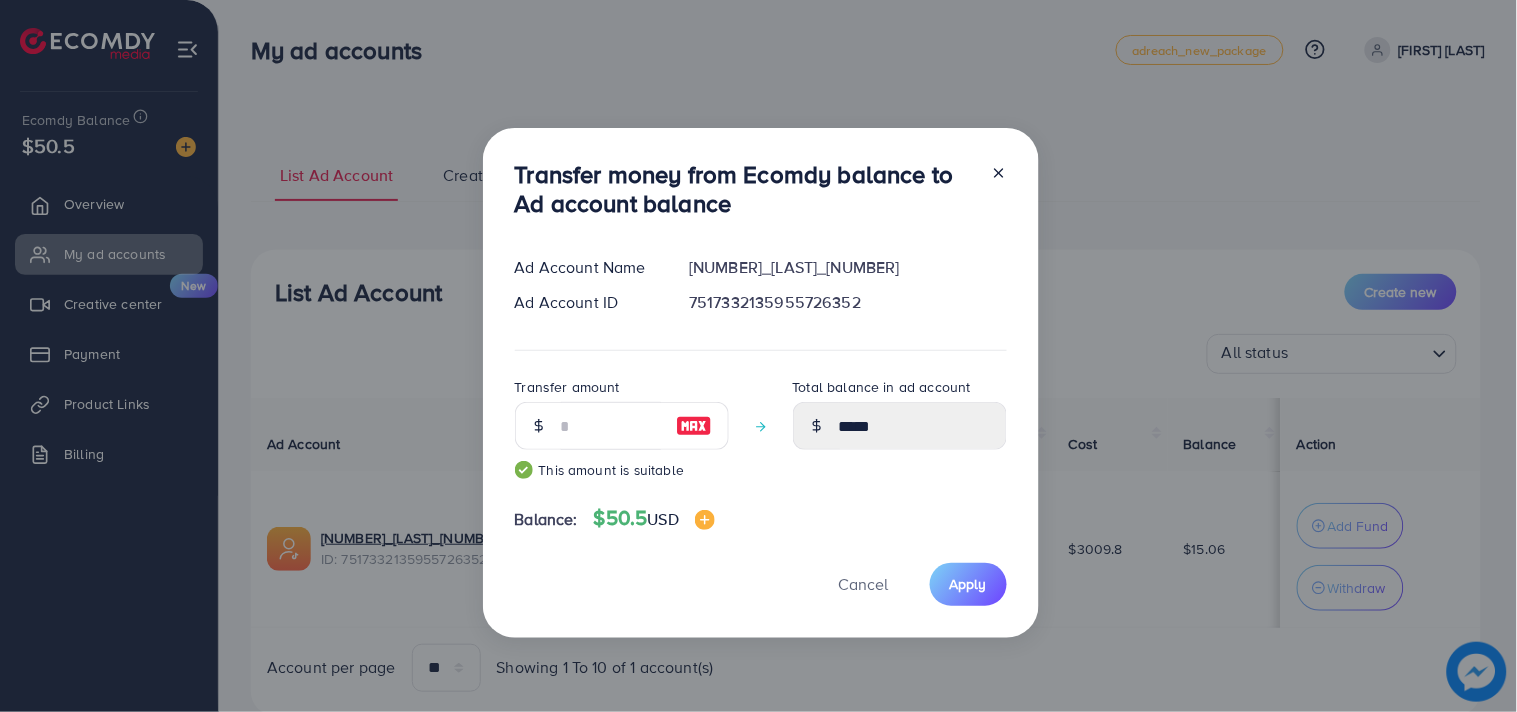 click at bounding box center (694, 426) 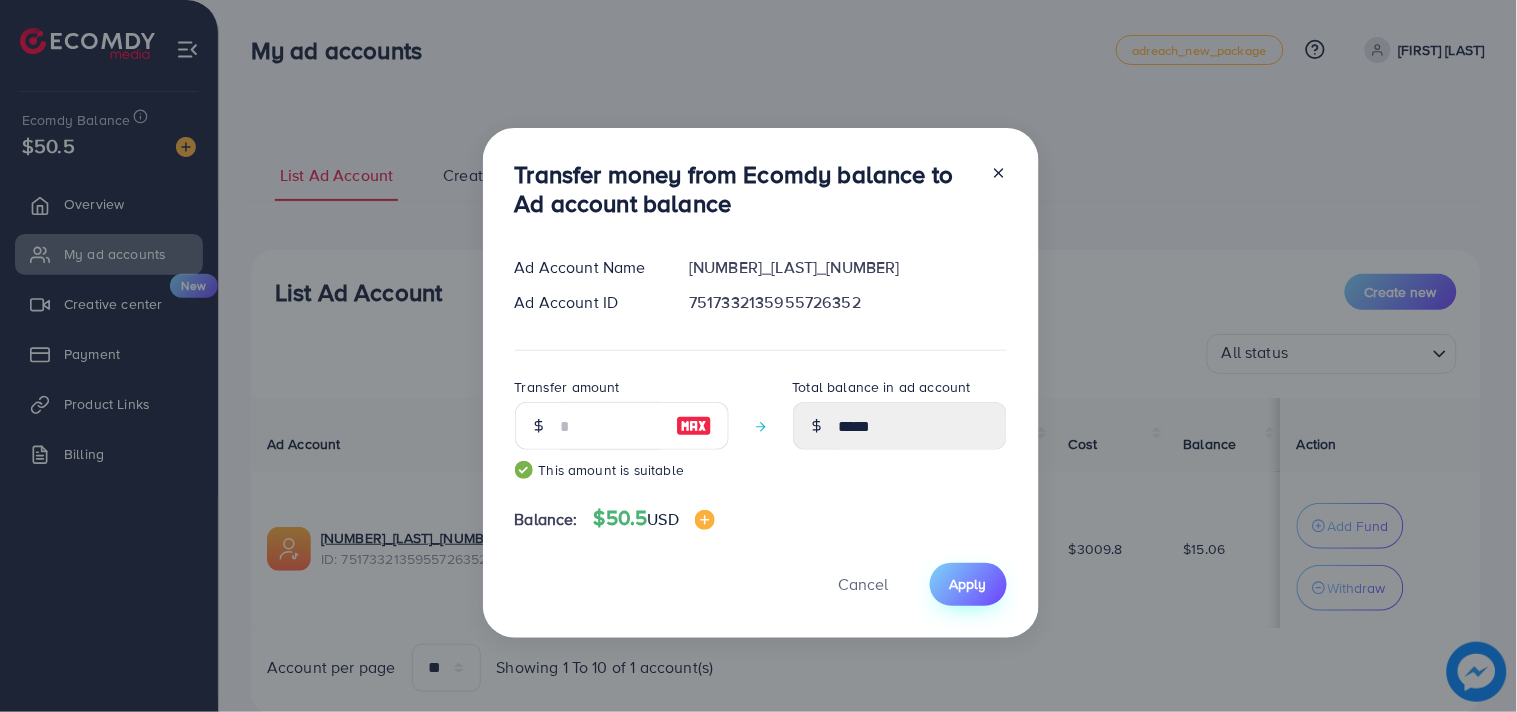 click on "Apply" at bounding box center (968, 584) 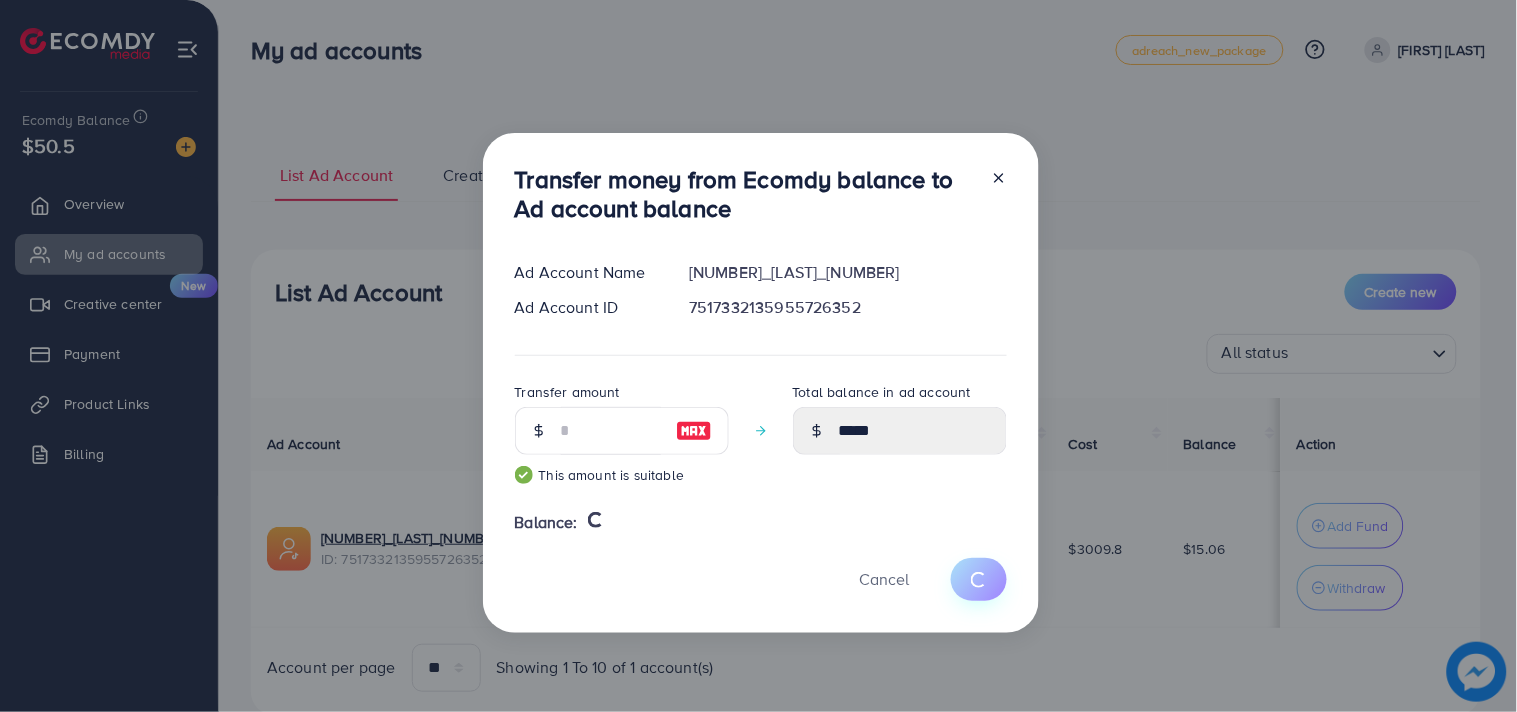 type 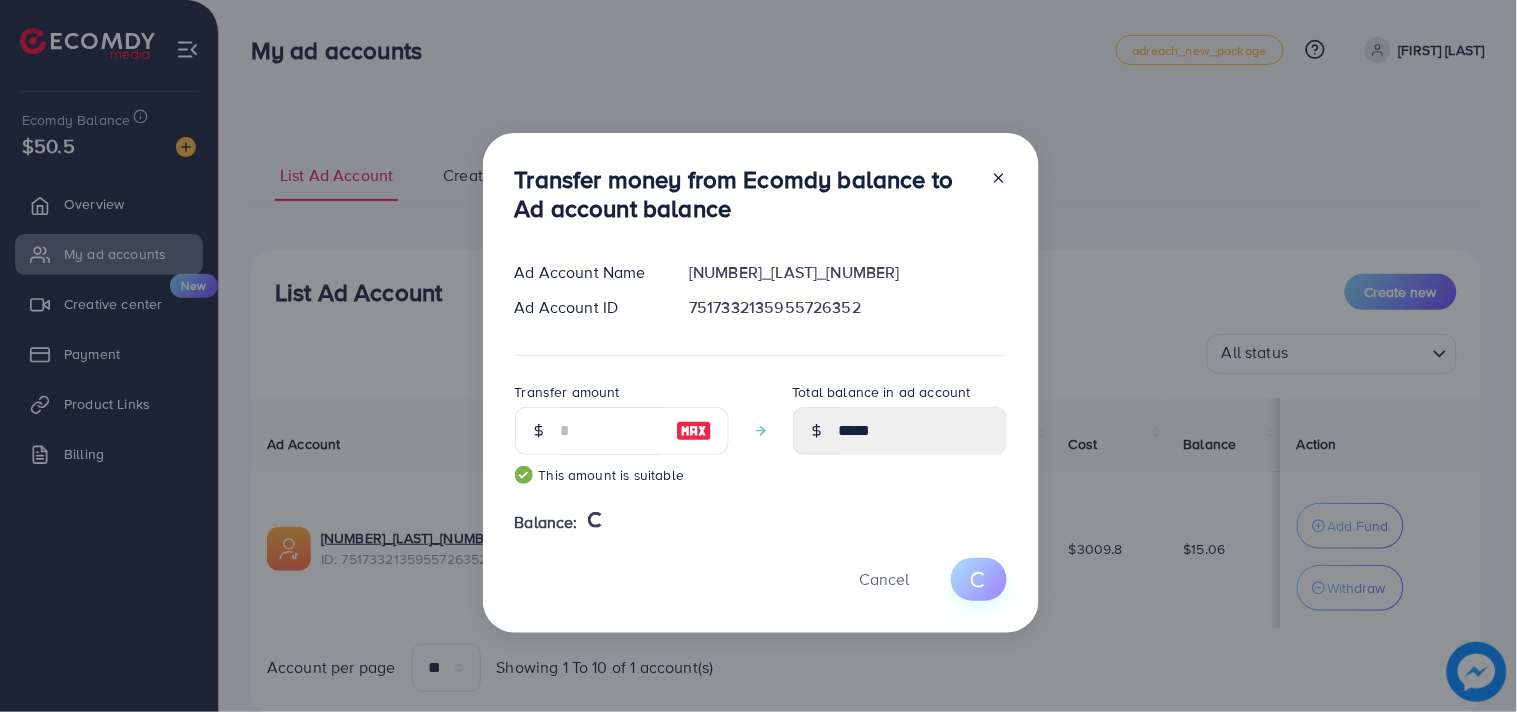 type on "*****" 